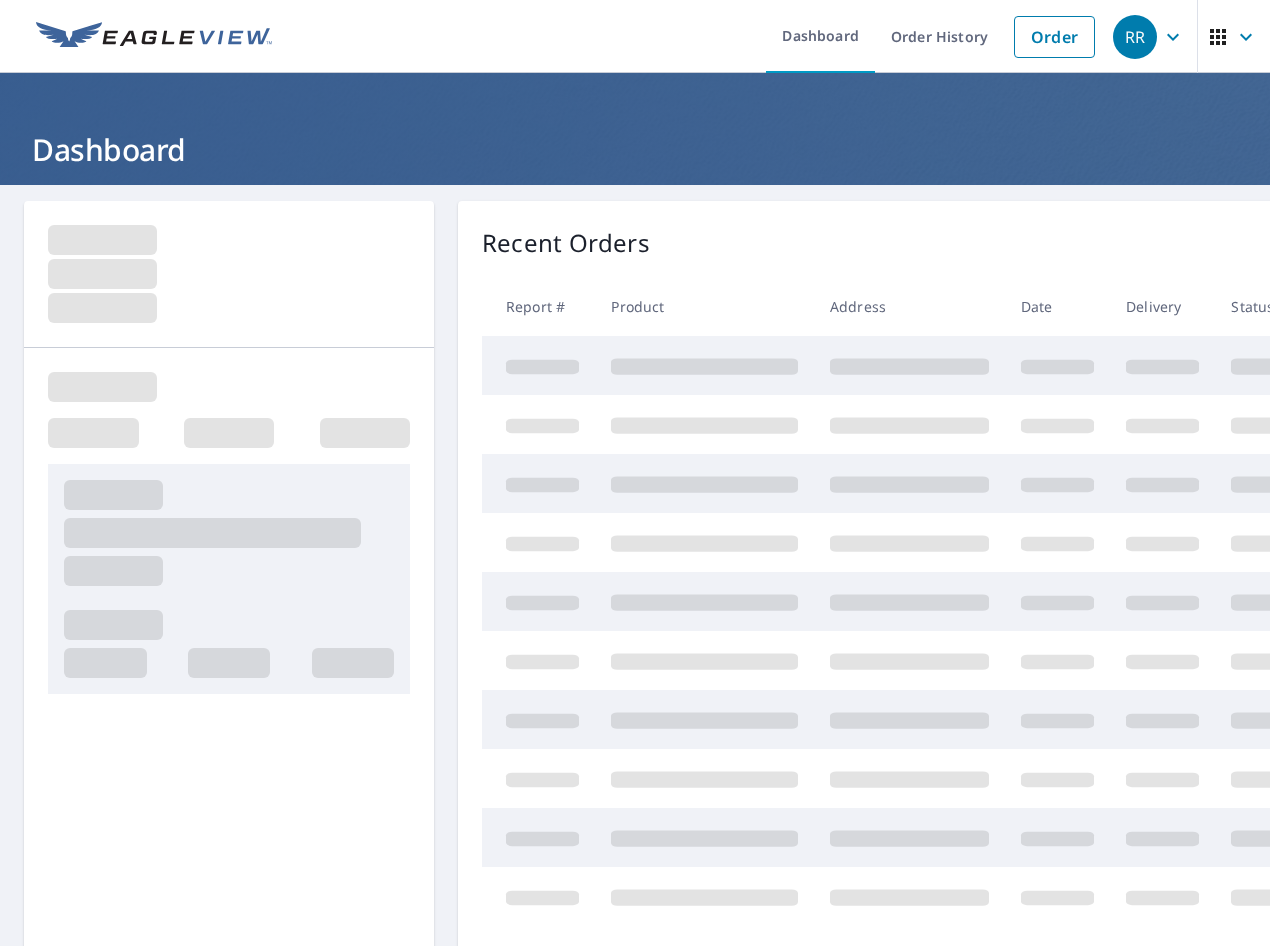 scroll, scrollTop: 0, scrollLeft: 0, axis: both 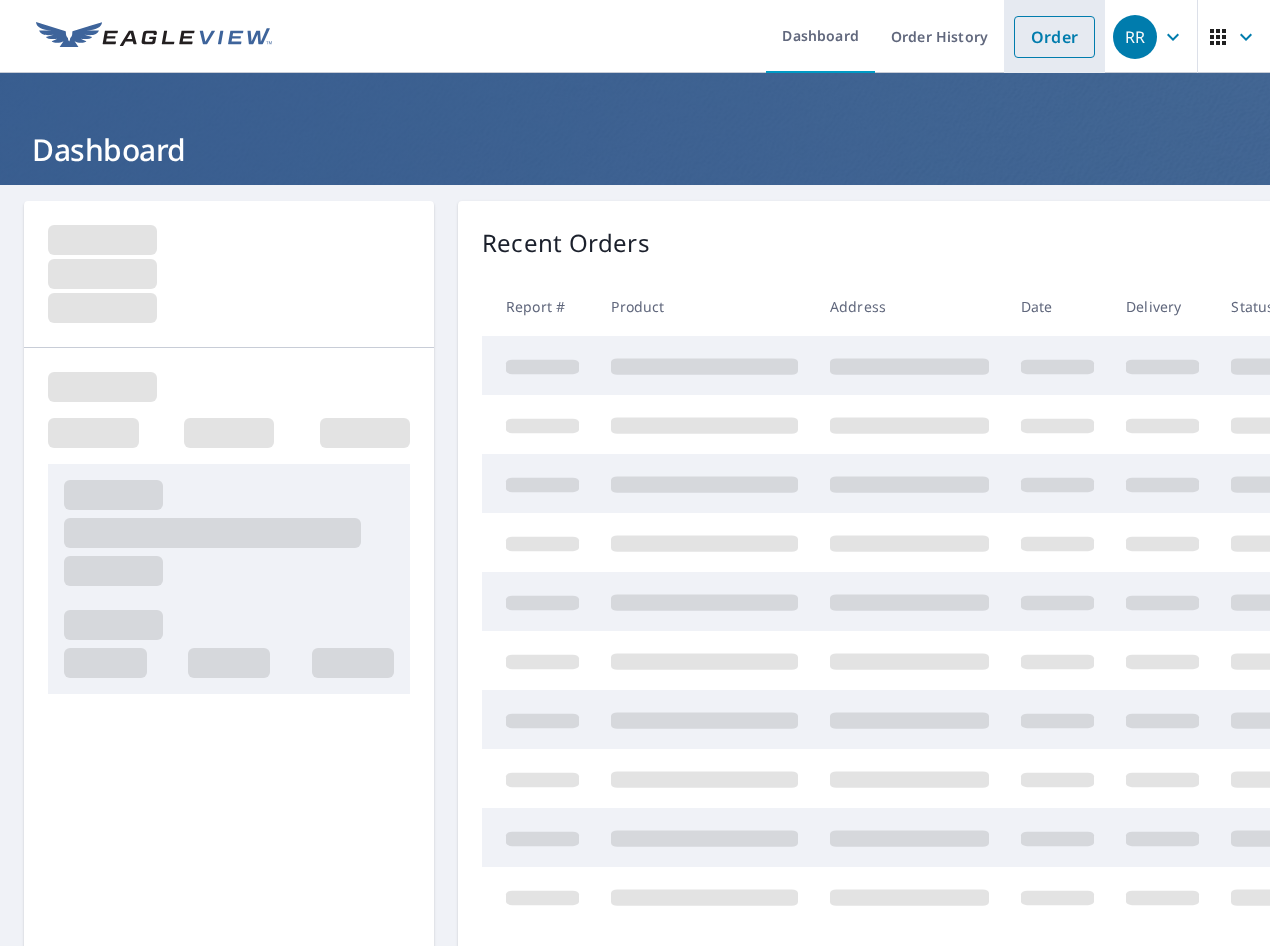 click on "Order" at bounding box center [1054, 37] 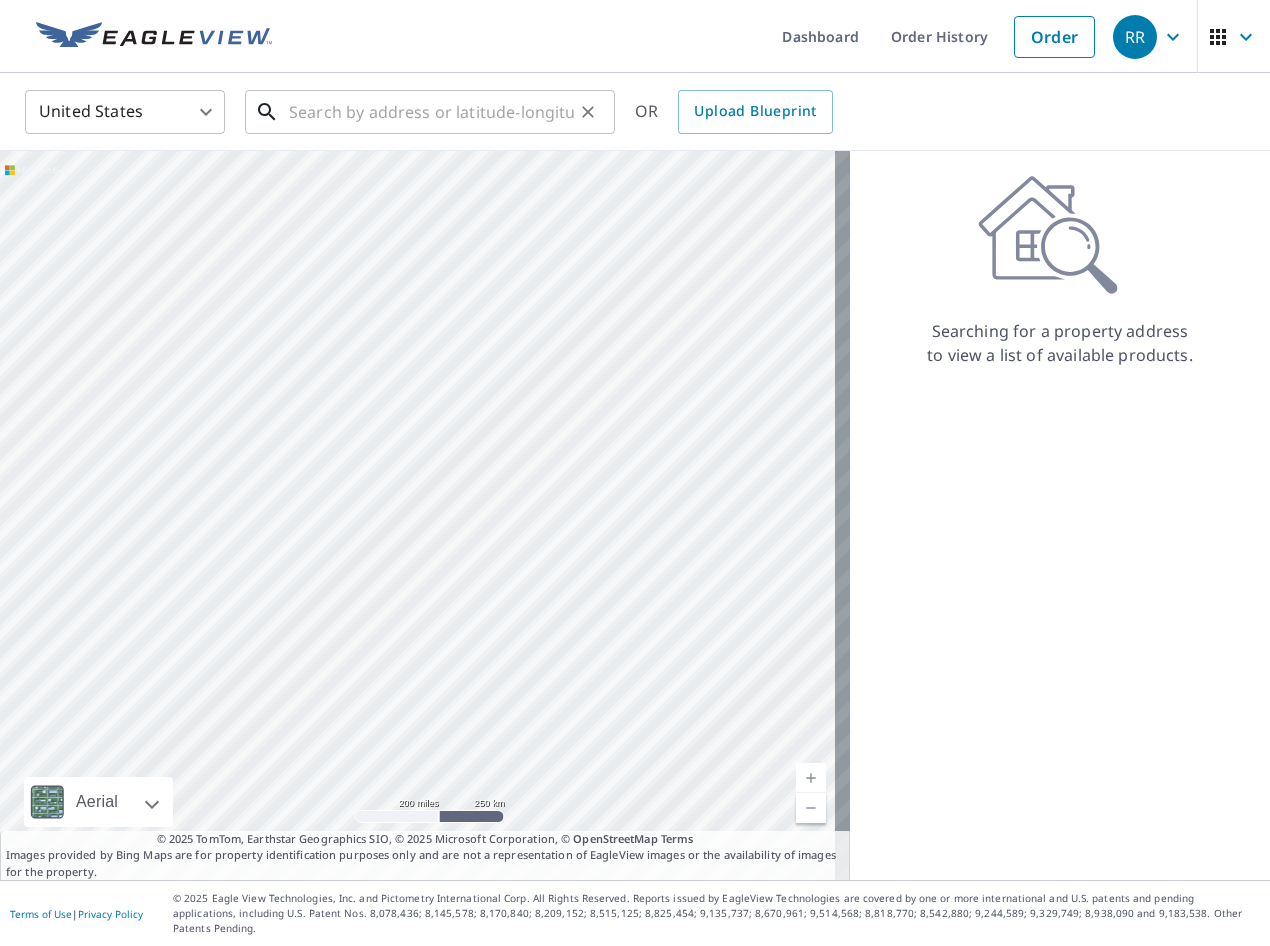 click at bounding box center [431, 112] 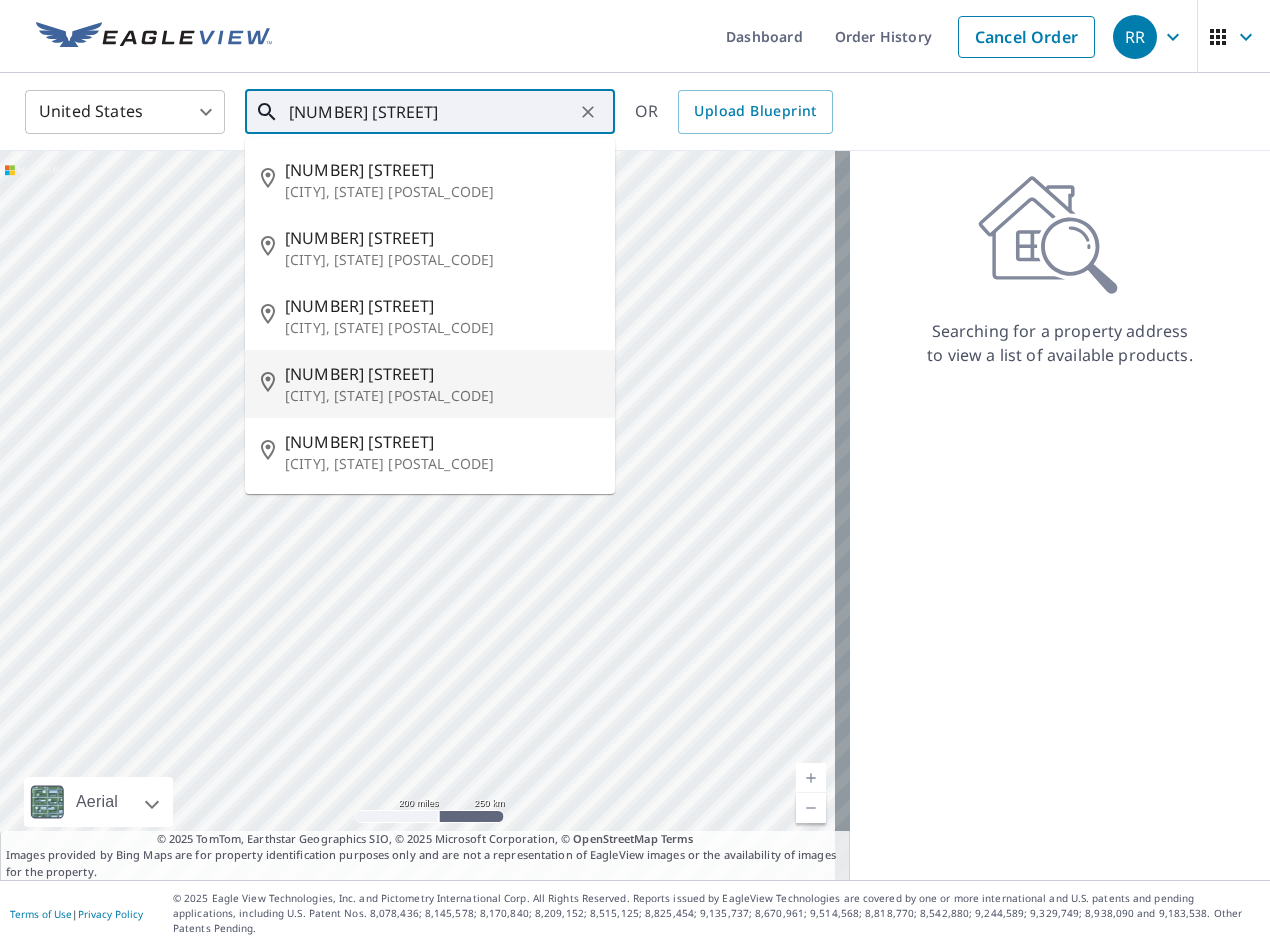 click on "Waukegan, IL 60085" at bounding box center (442, 396) 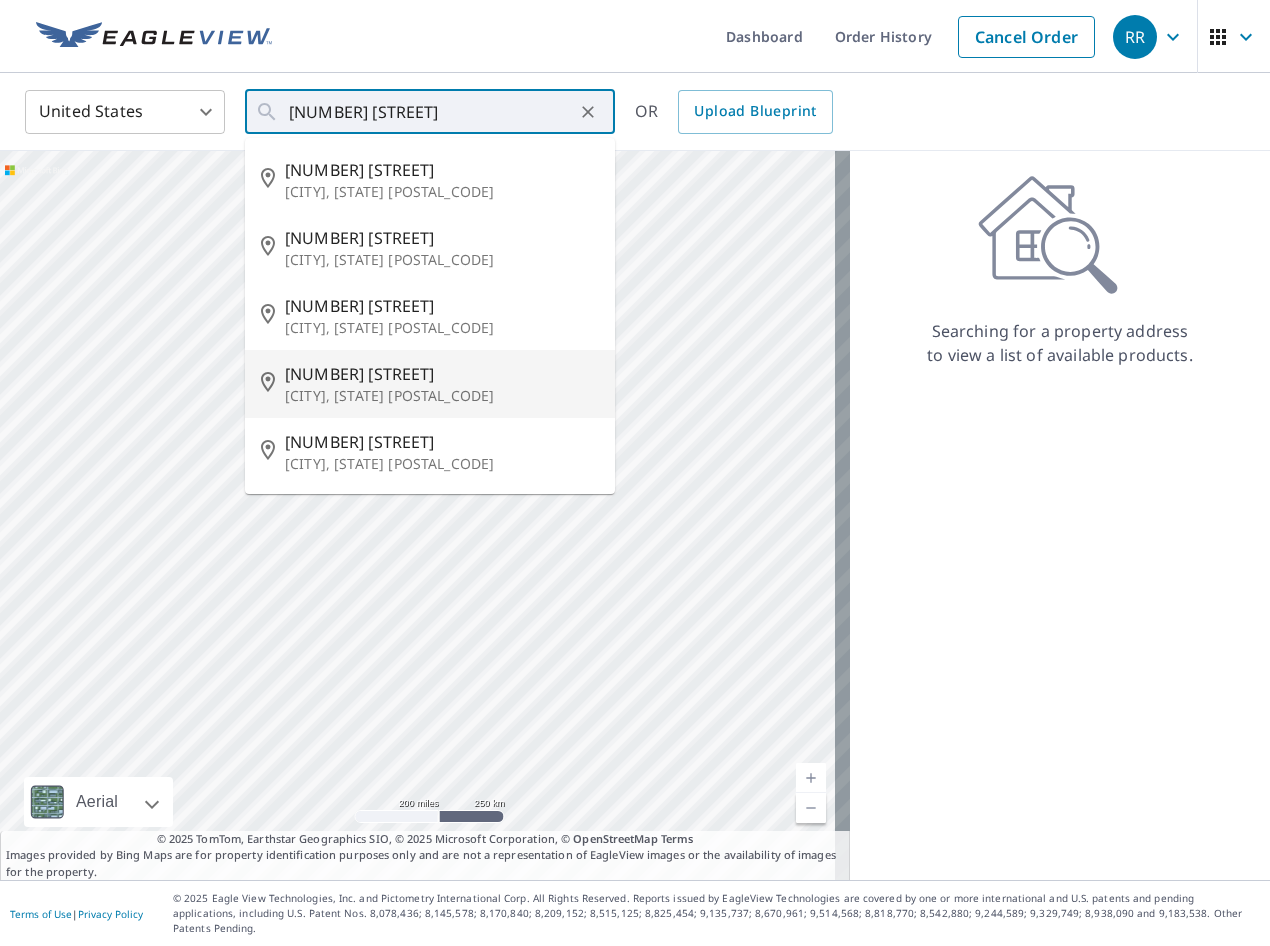 type on "600 Willow Ct Waukegan, IL 60085" 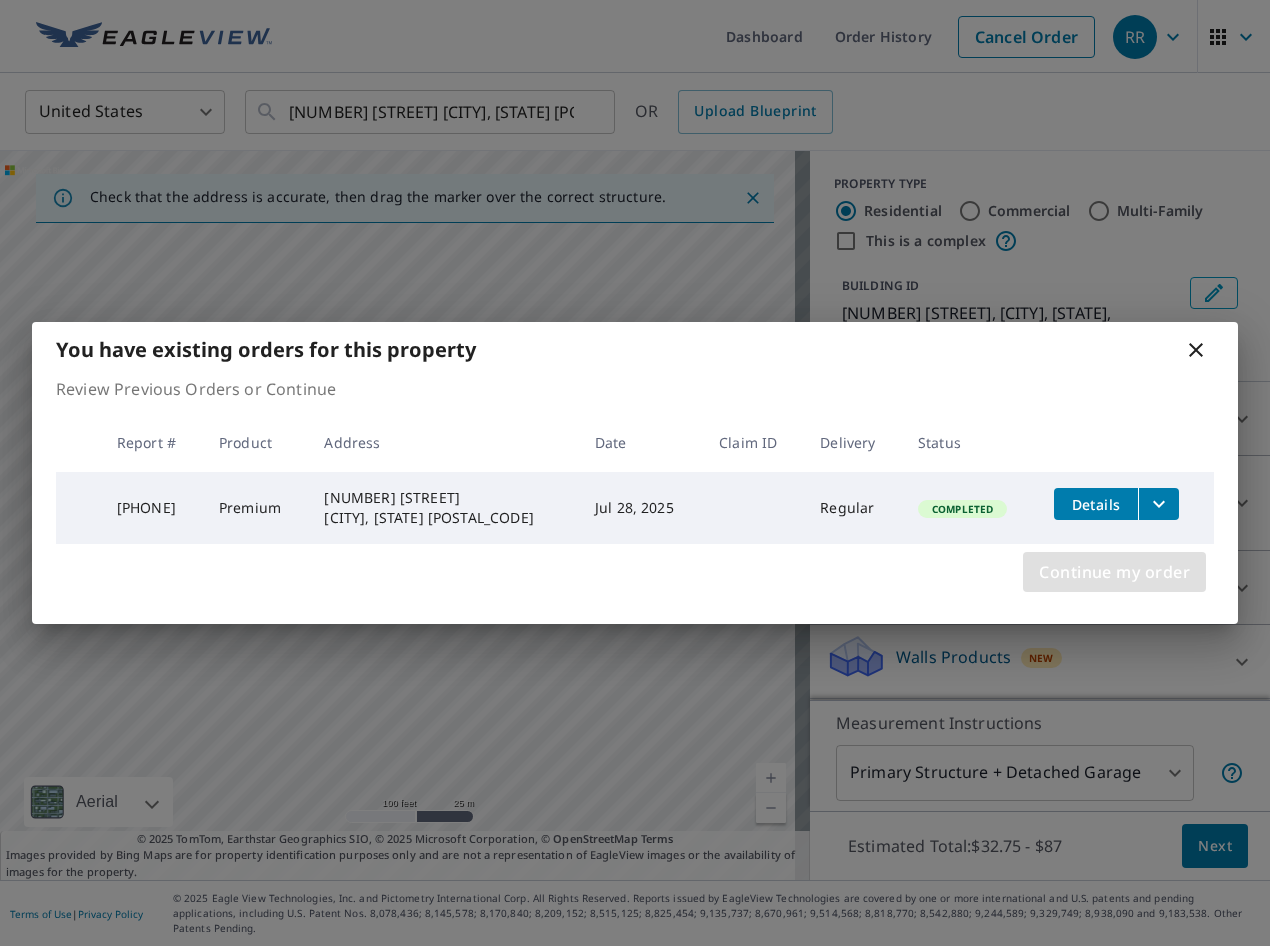 click on "Continue my order" at bounding box center (1114, 572) 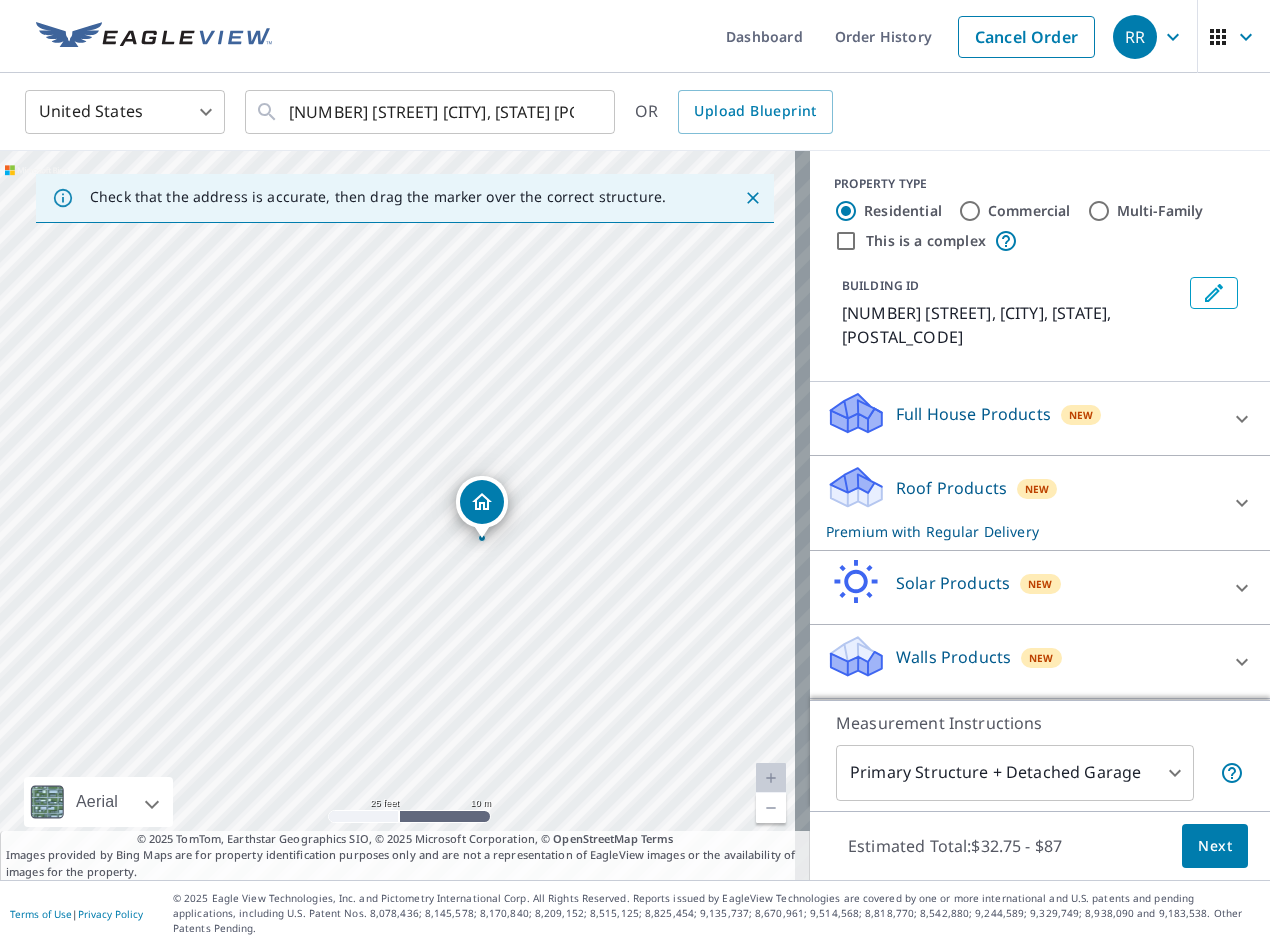 click on "Walls Products" at bounding box center [953, 657] 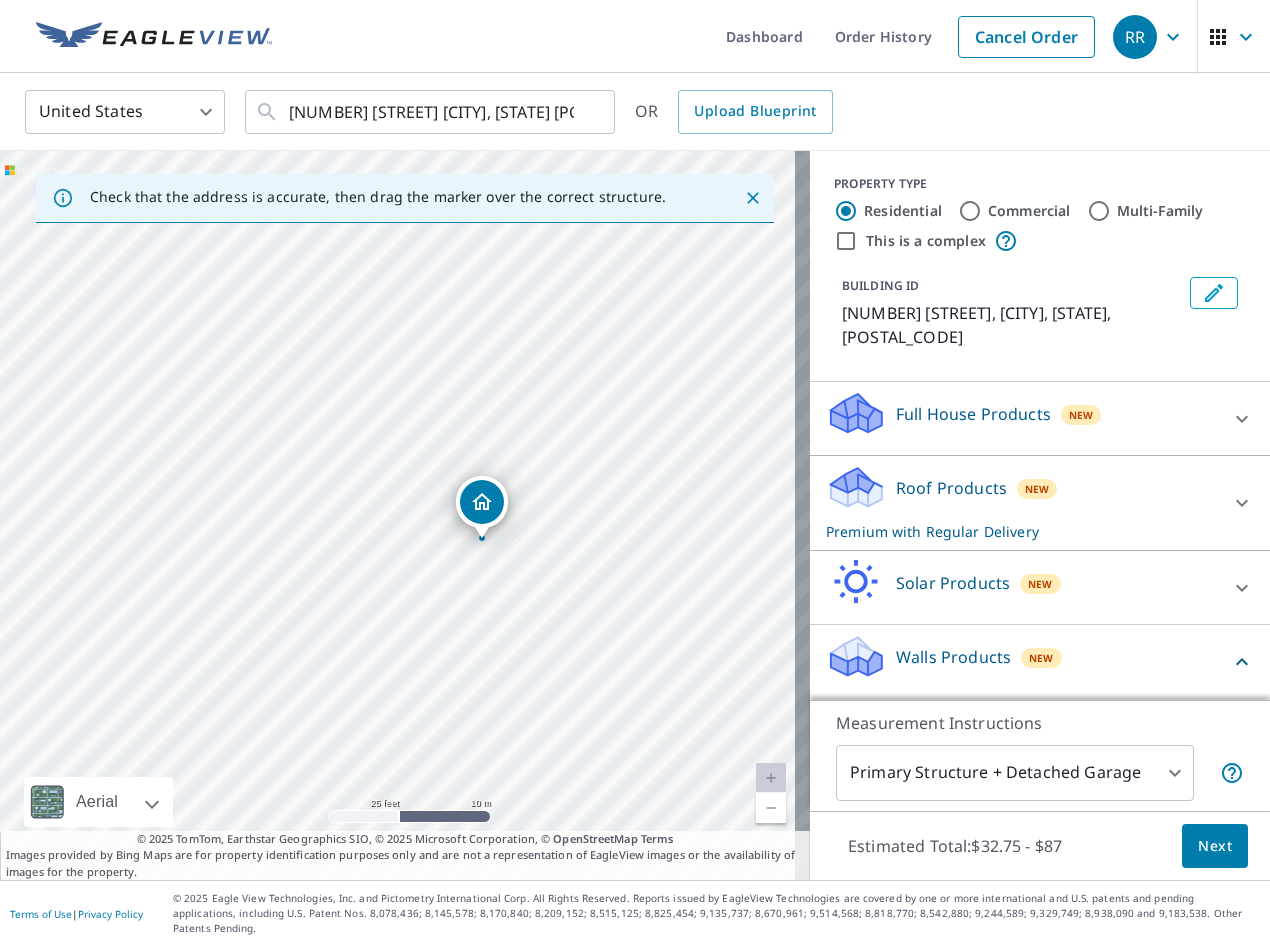 click on "RR RR
Dashboard Order History Cancel Order RR United States US ​ 600 Willow Ct Waukegan, IL 60085 ​ OR Upload Blueprint Check that the address is accurate, then drag the marker over the correct structure. 600 Willow Ct Waukegan, IL 60085 Aerial Road A standard road map Aerial A detailed look from above Labels Labels 25 feet 10 m © 2025 TomTom, © Vexcel Imaging, © 2025 Microsoft Corporation,  © OpenStreetMap Terms © 2025 TomTom, Earthstar Geographics SIO, © 2025 Microsoft Corporation, ©   OpenStreetMap   Terms Images provided by Bing Maps are for property identification purposes only and are not a representation of EagleView images or the availability of images for the property. PROPERTY TYPE Residential Commercial Multi-Family This is a complex BUILDING ID 600 Willow Ct, Waukegan, IL, 60085 Full House Products New Full House™ $105 Roof Products New Premium with Regular Delivery Premium $32.75 - $87 Delivery Regular $0 8 ​ Gutter $13.75 Bid Perfect™ $18 Solar Products New $63.25 $79 $30" at bounding box center [635, 473] 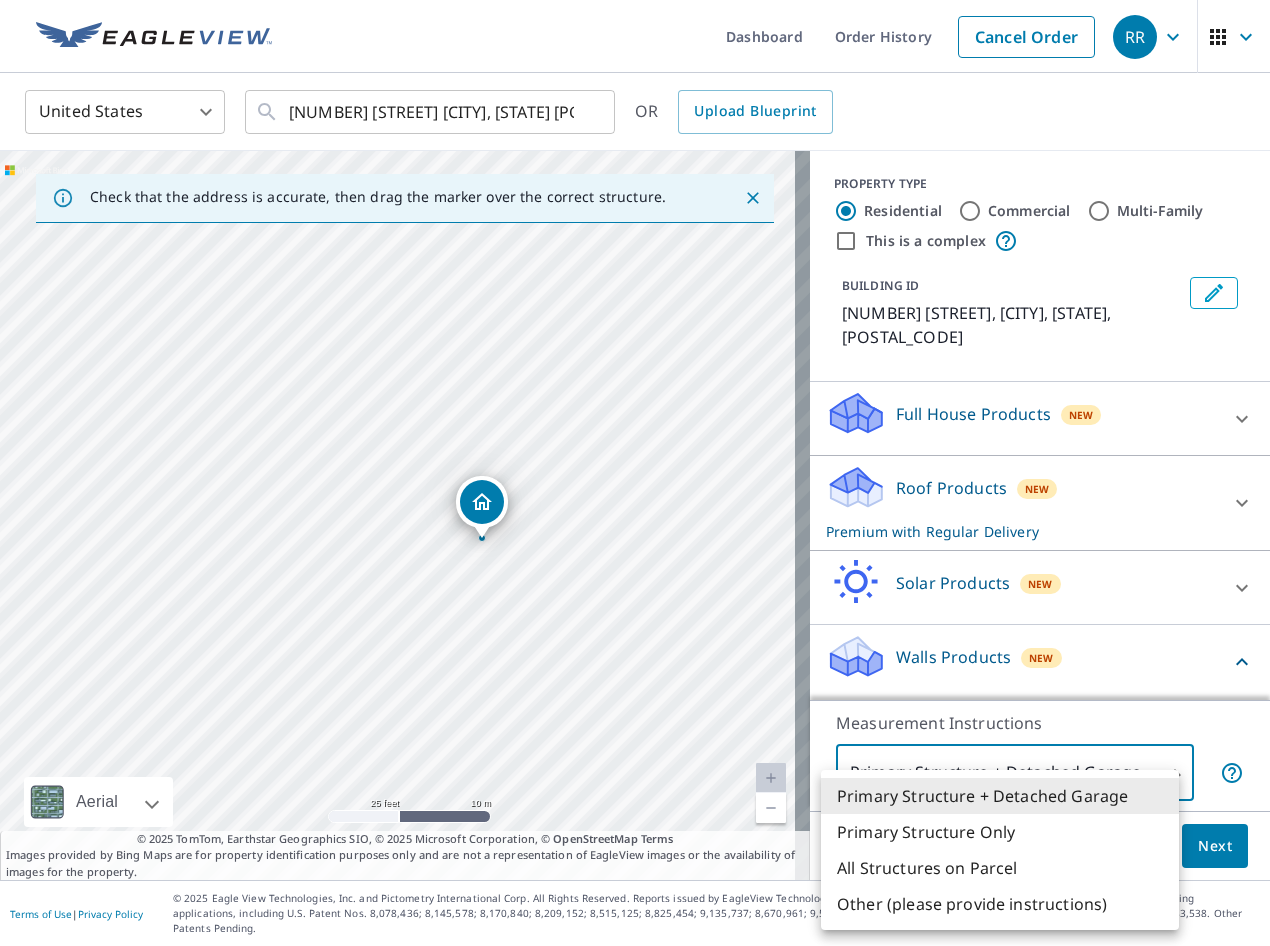 click on "Primary Structure Only" at bounding box center (1000, 832) 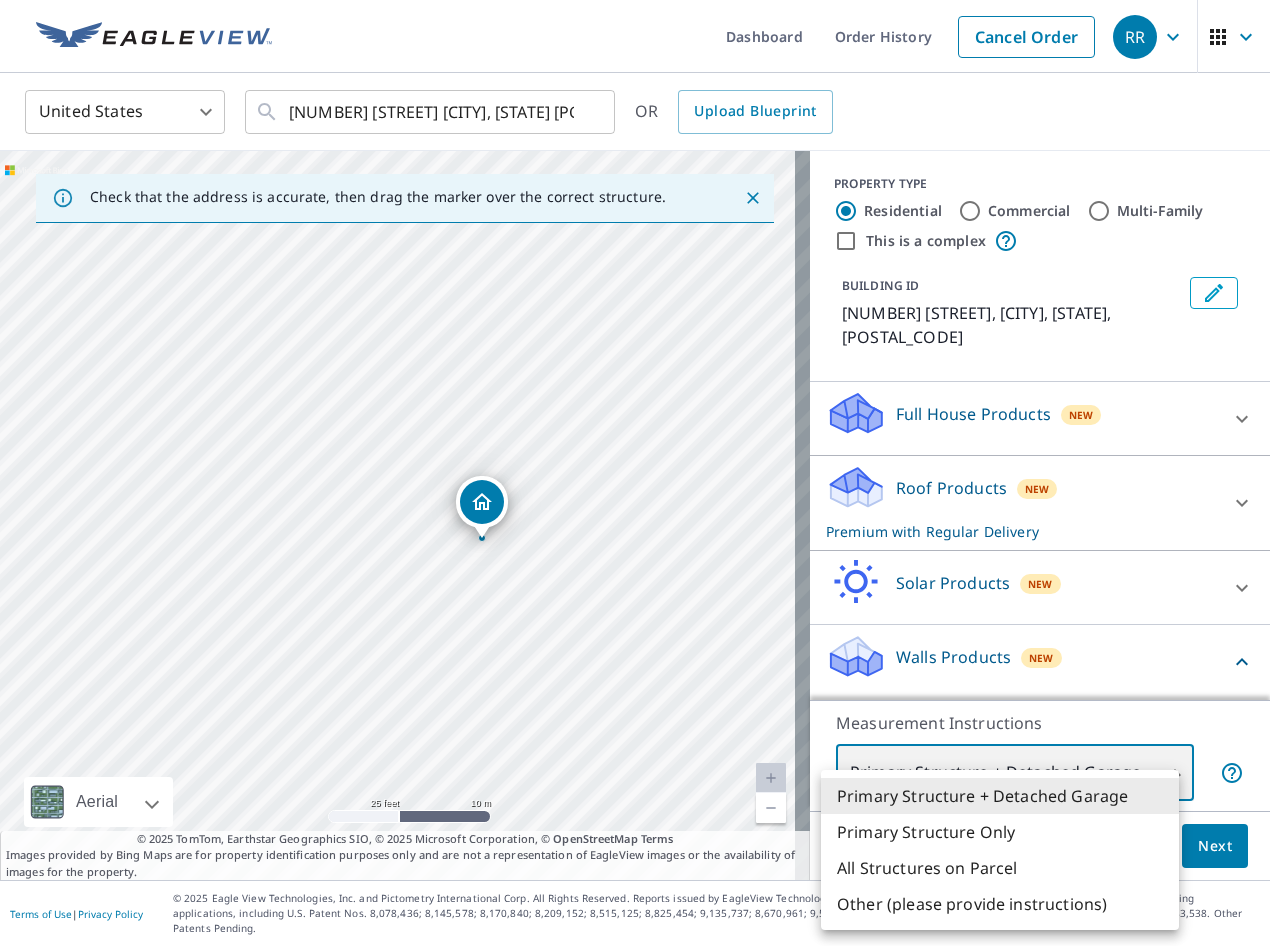 type on "2" 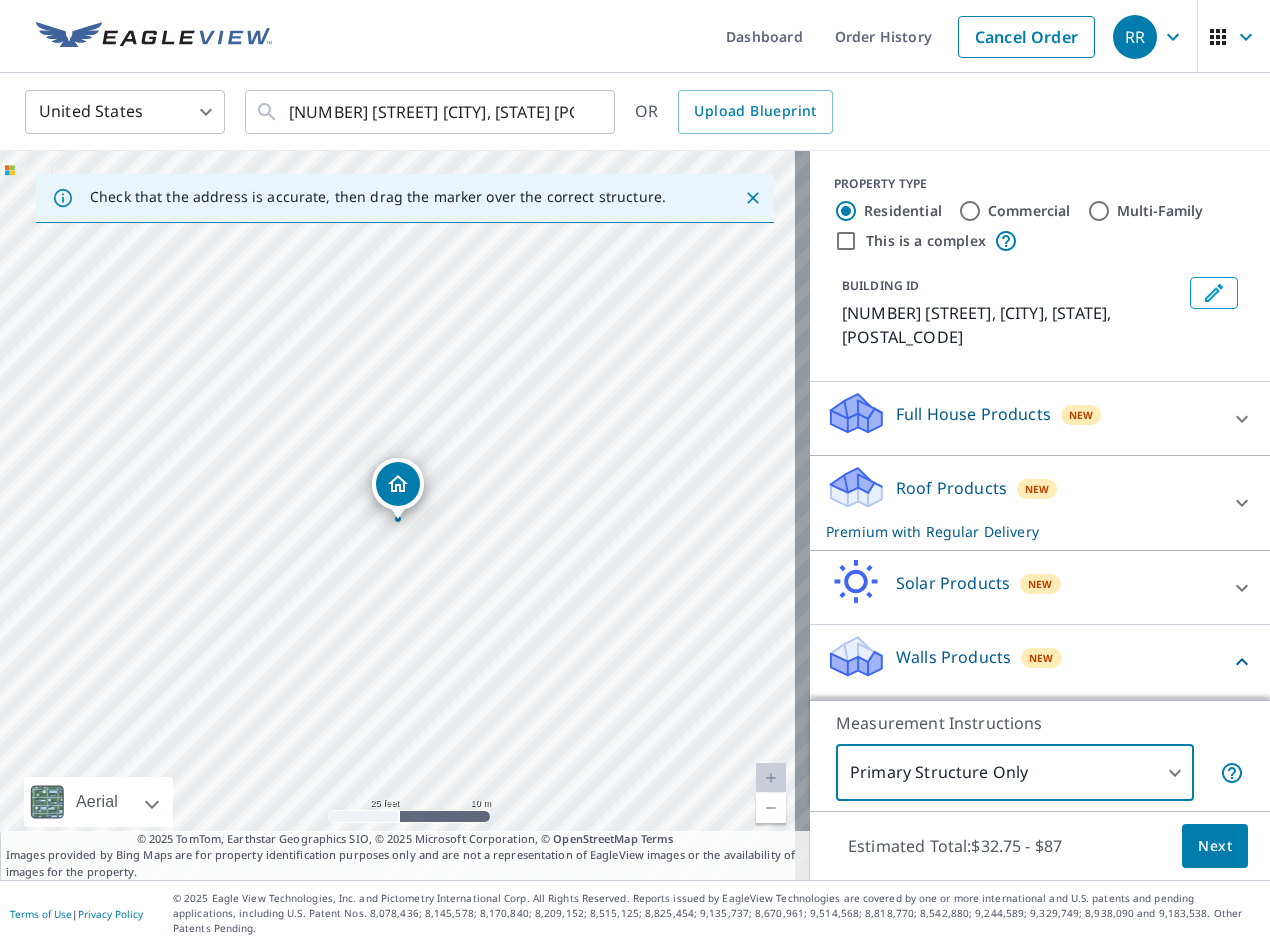 click on "Next" at bounding box center (1215, 846) 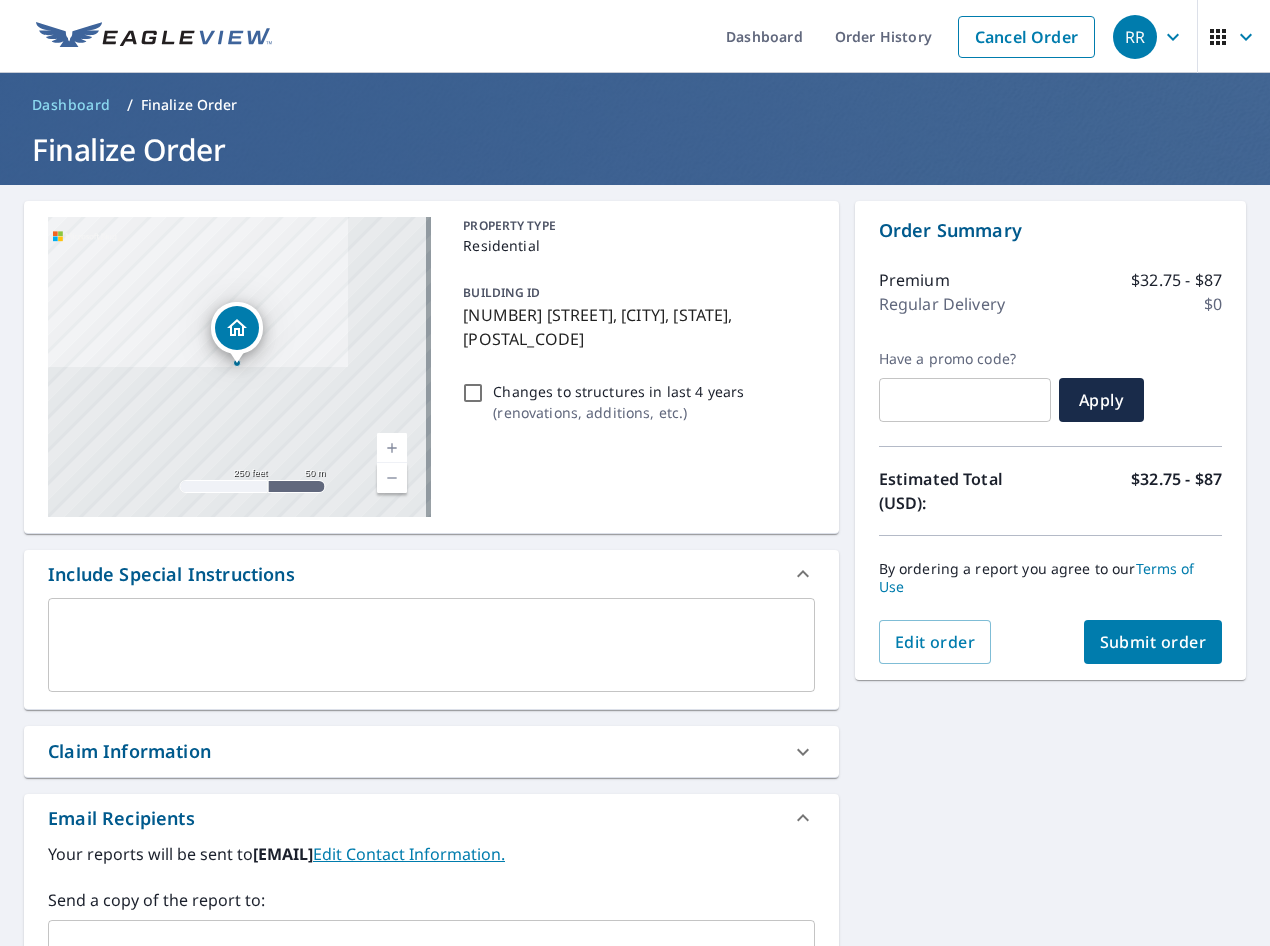 click on "Submit order" at bounding box center (1153, 642) 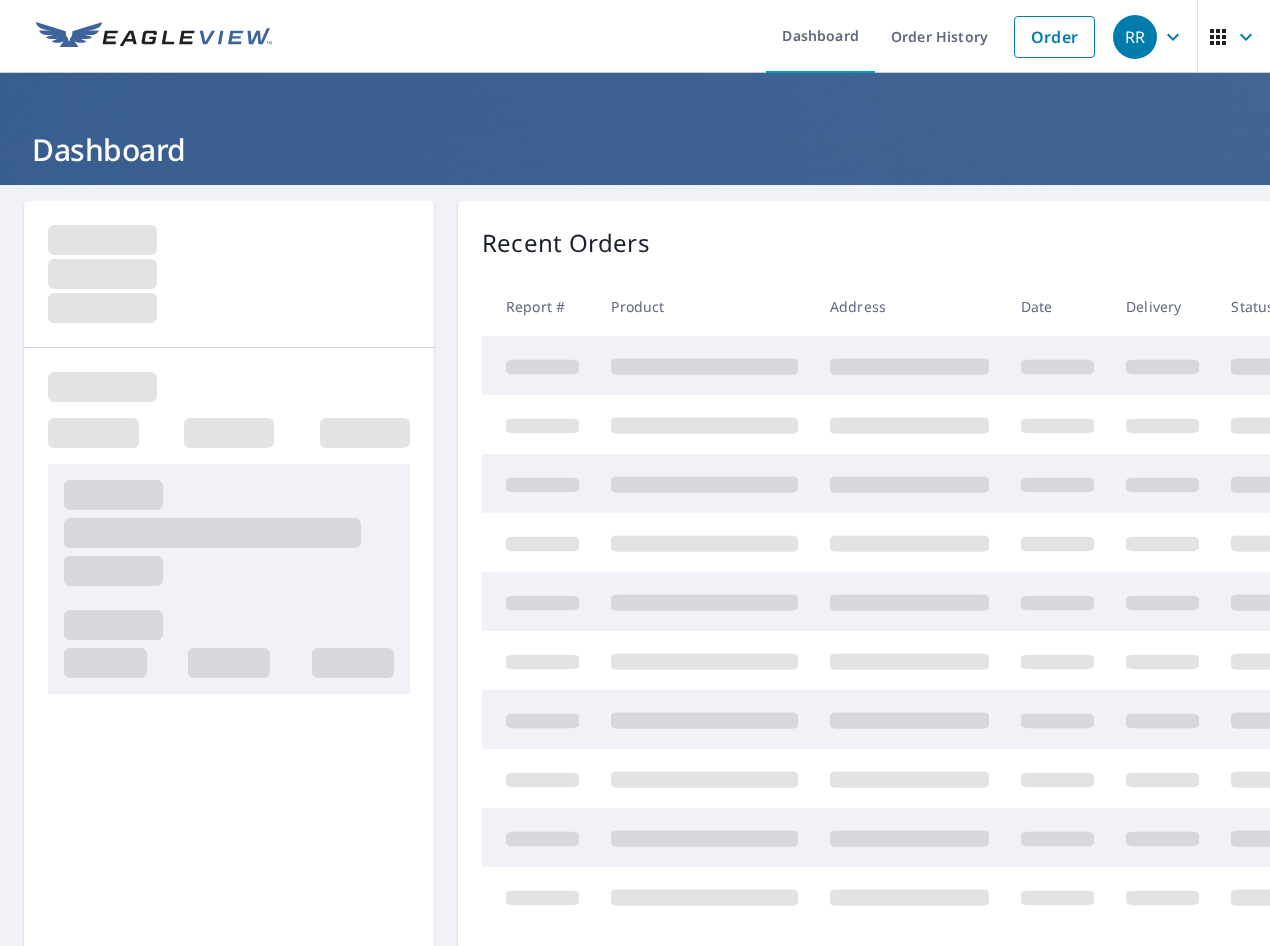scroll, scrollTop: 0, scrollLeft: 0, axis: both 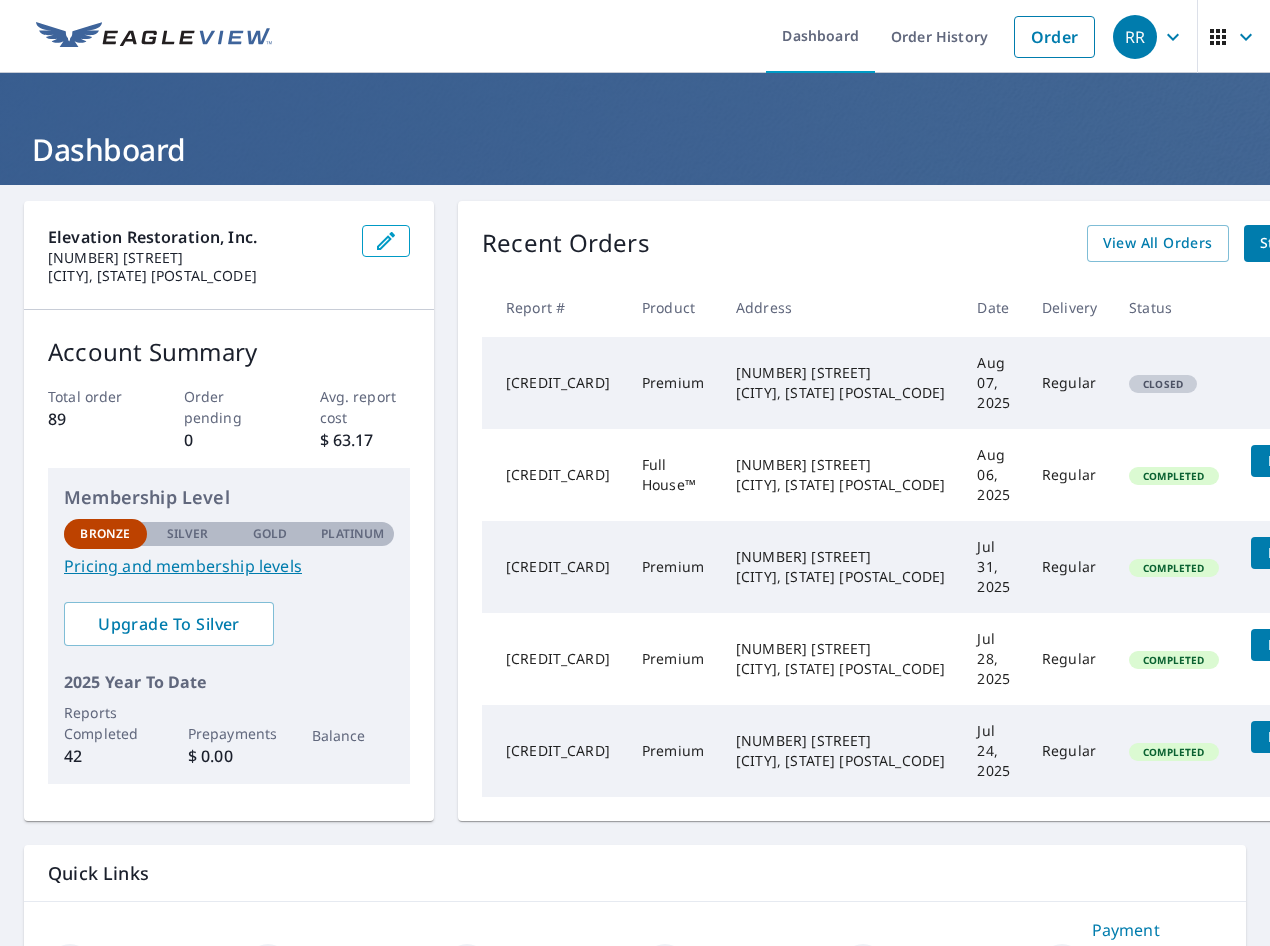 click on "Start New Order" at bounding box center (1318, 243) 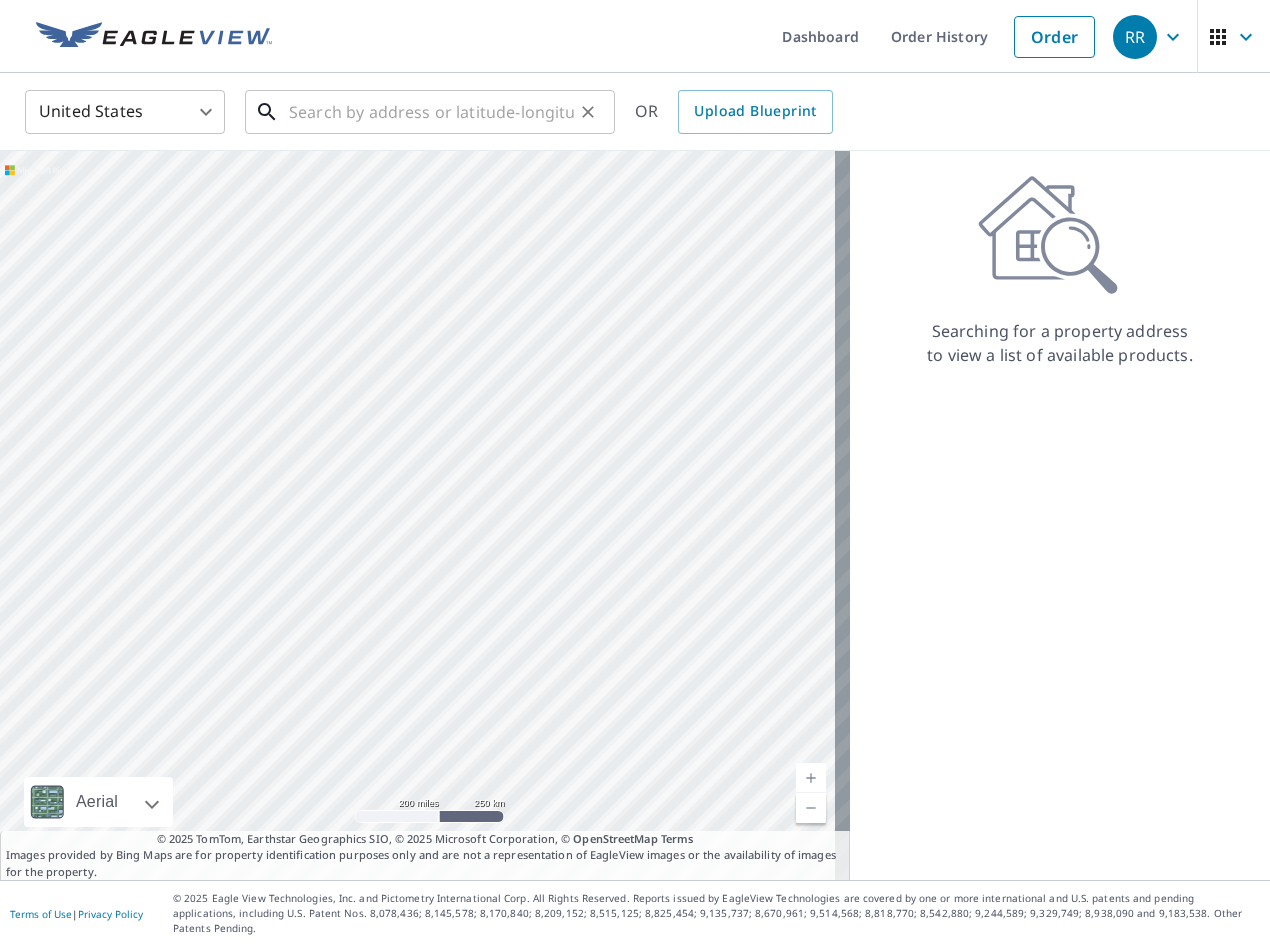 click at bounding box center [431, 112] 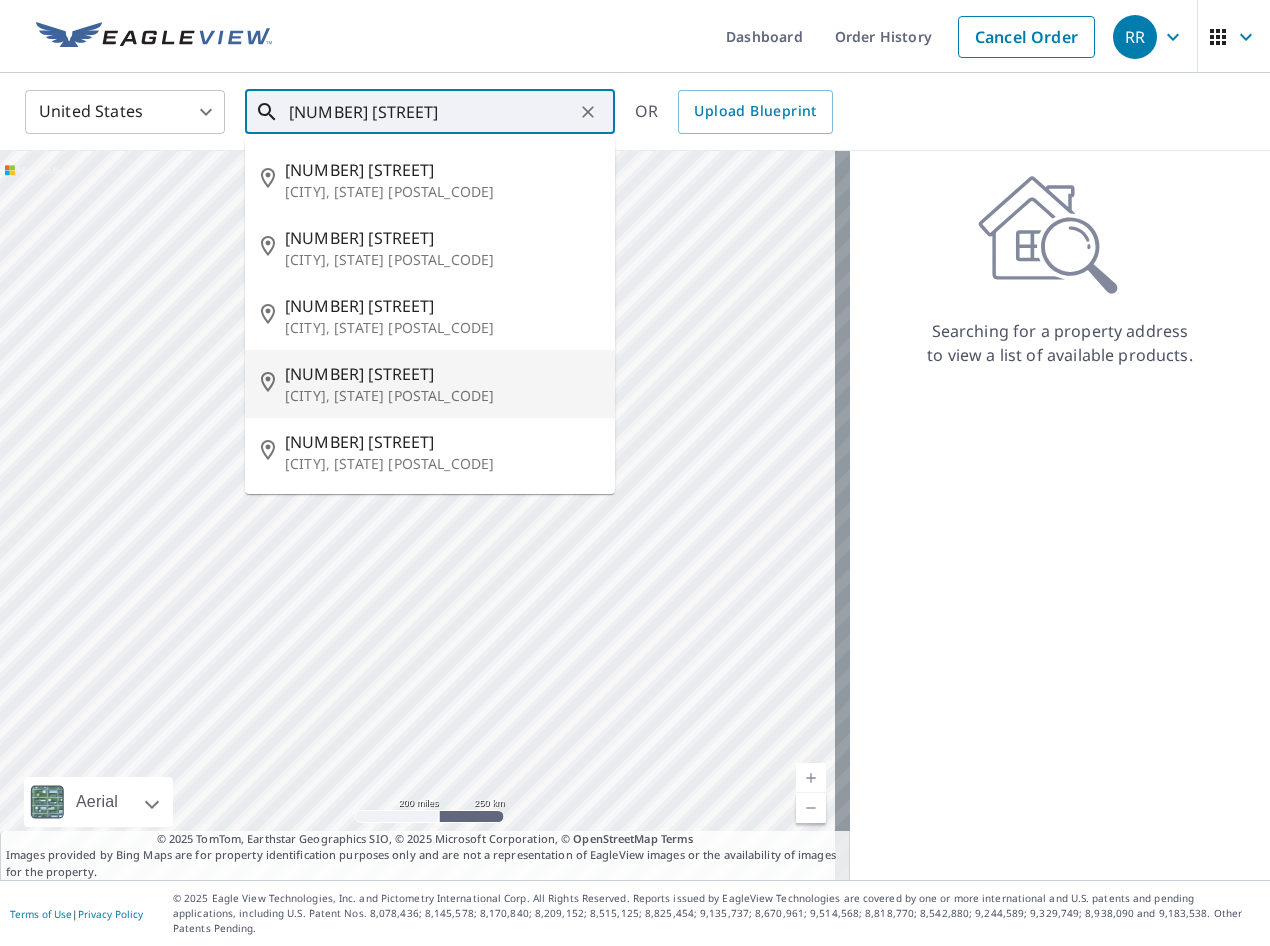click on "[CITY], [STATE] [POSTAL_CODE]" at bounding box center [442, 396] 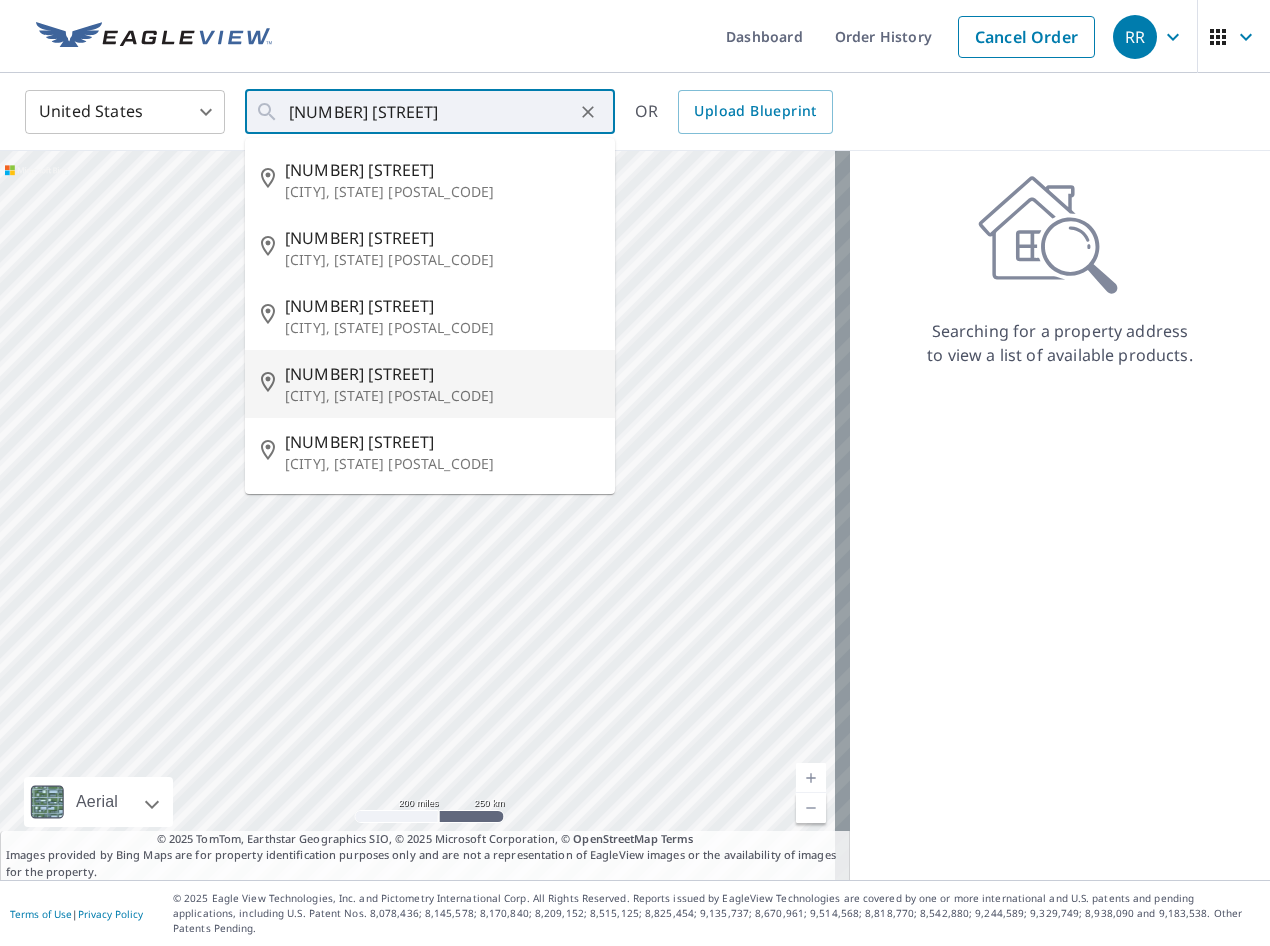 type on "[NUMBER] [STREET] [CITY], [STATE] [POSTAL_CODE]" 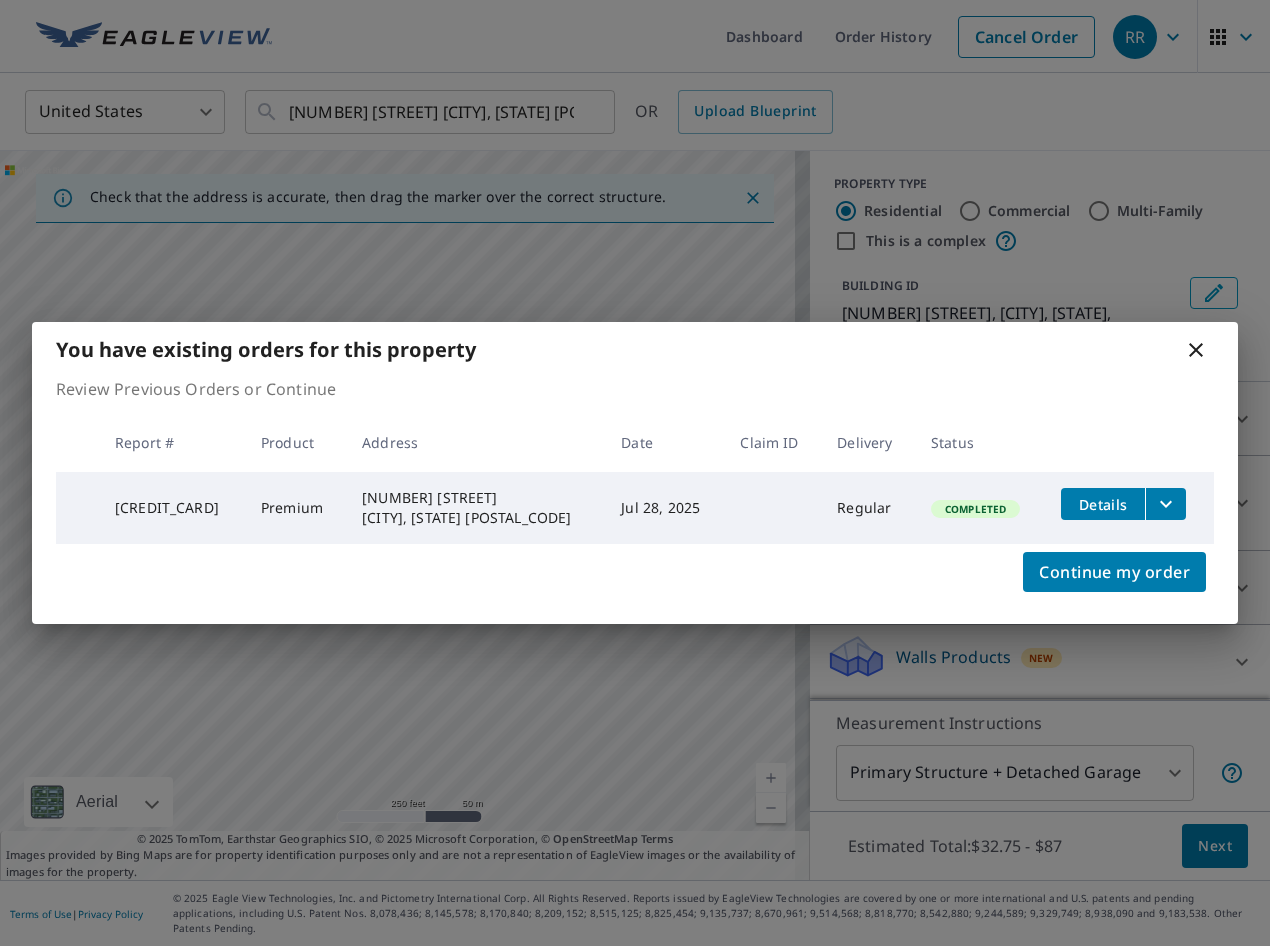 click 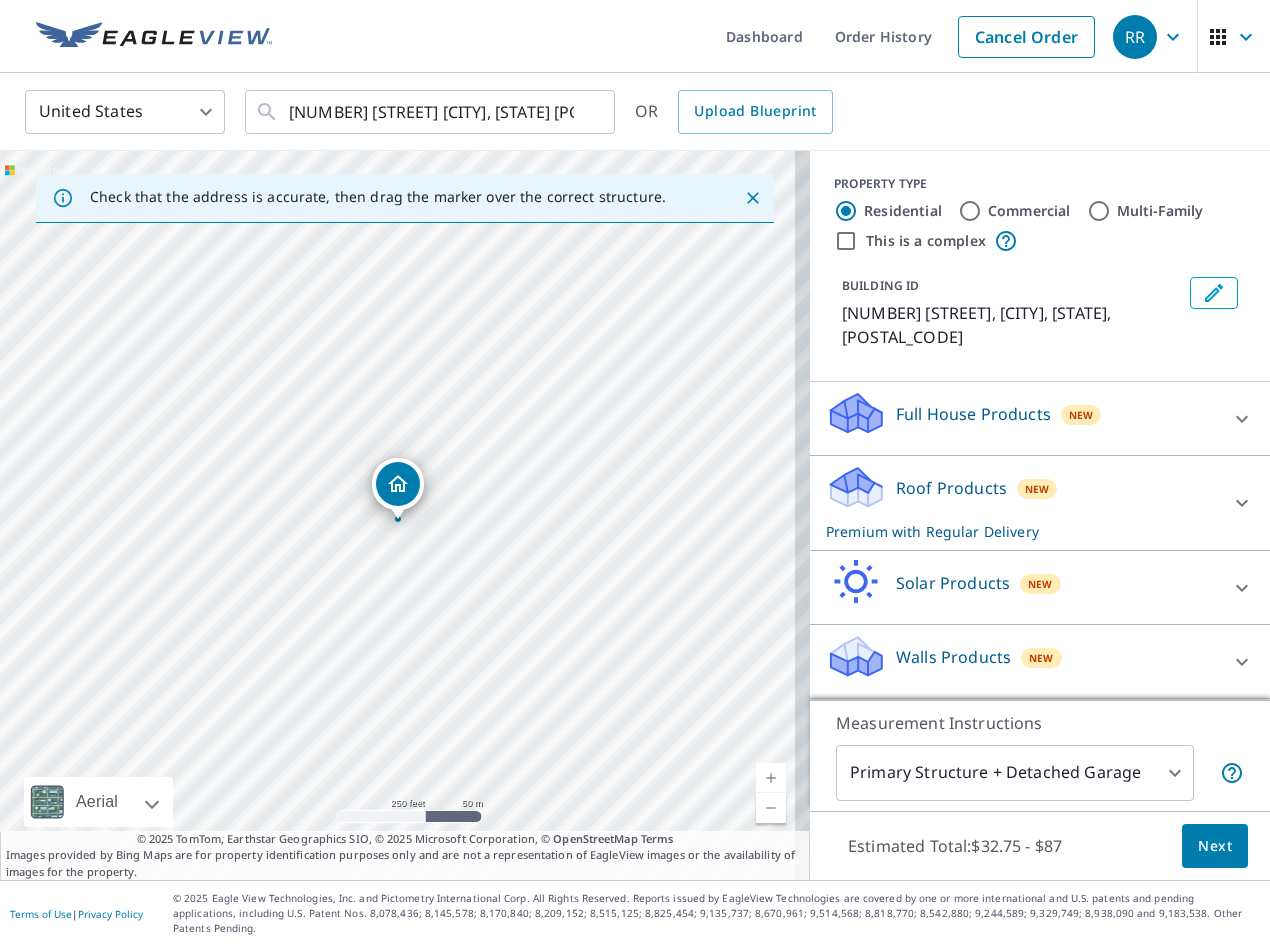 click on "Walls Products" at bounding box center (953, 657) 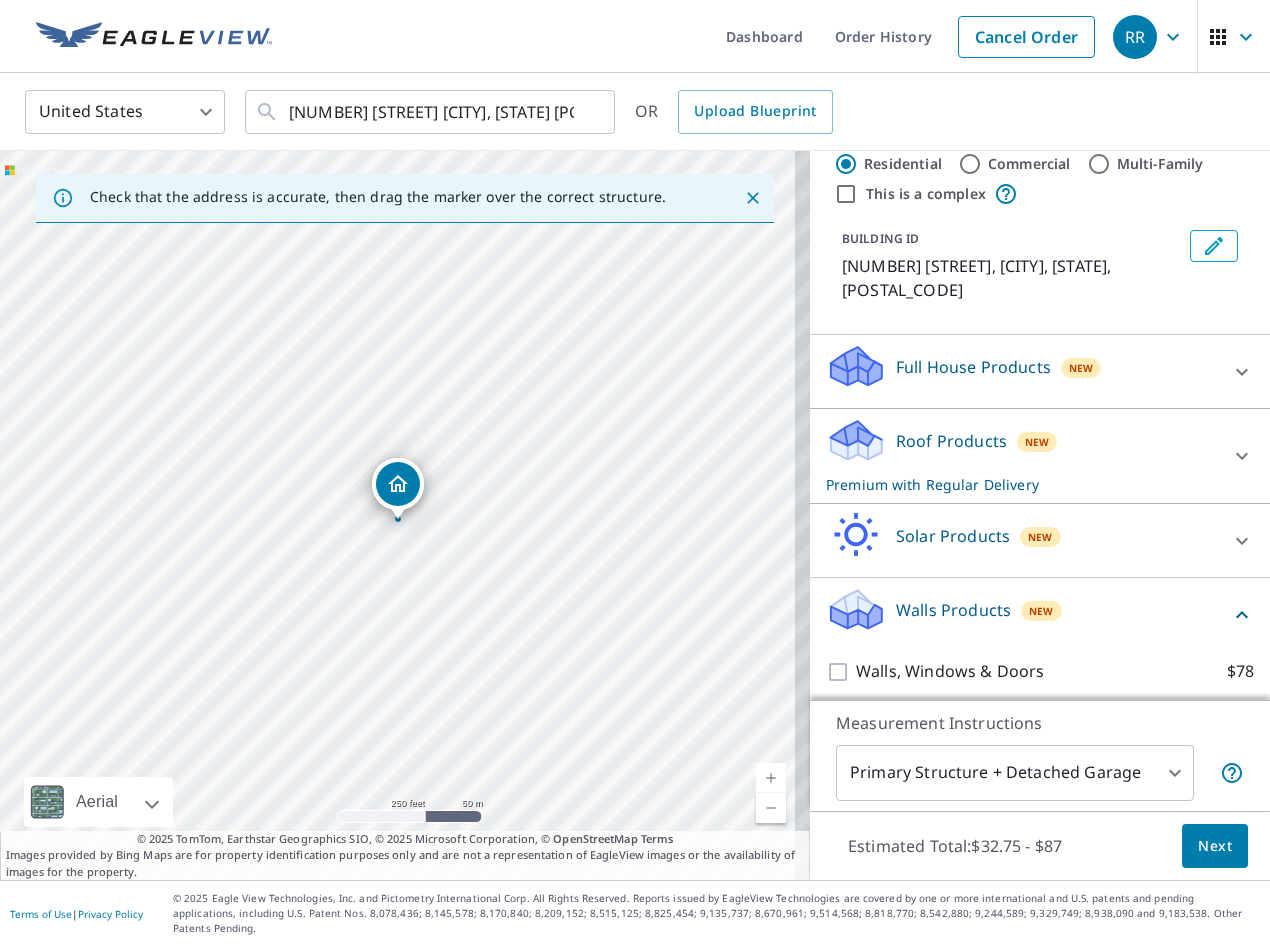 scroll, scrollTop: 73, scrollLeft: 0, axis: vertical 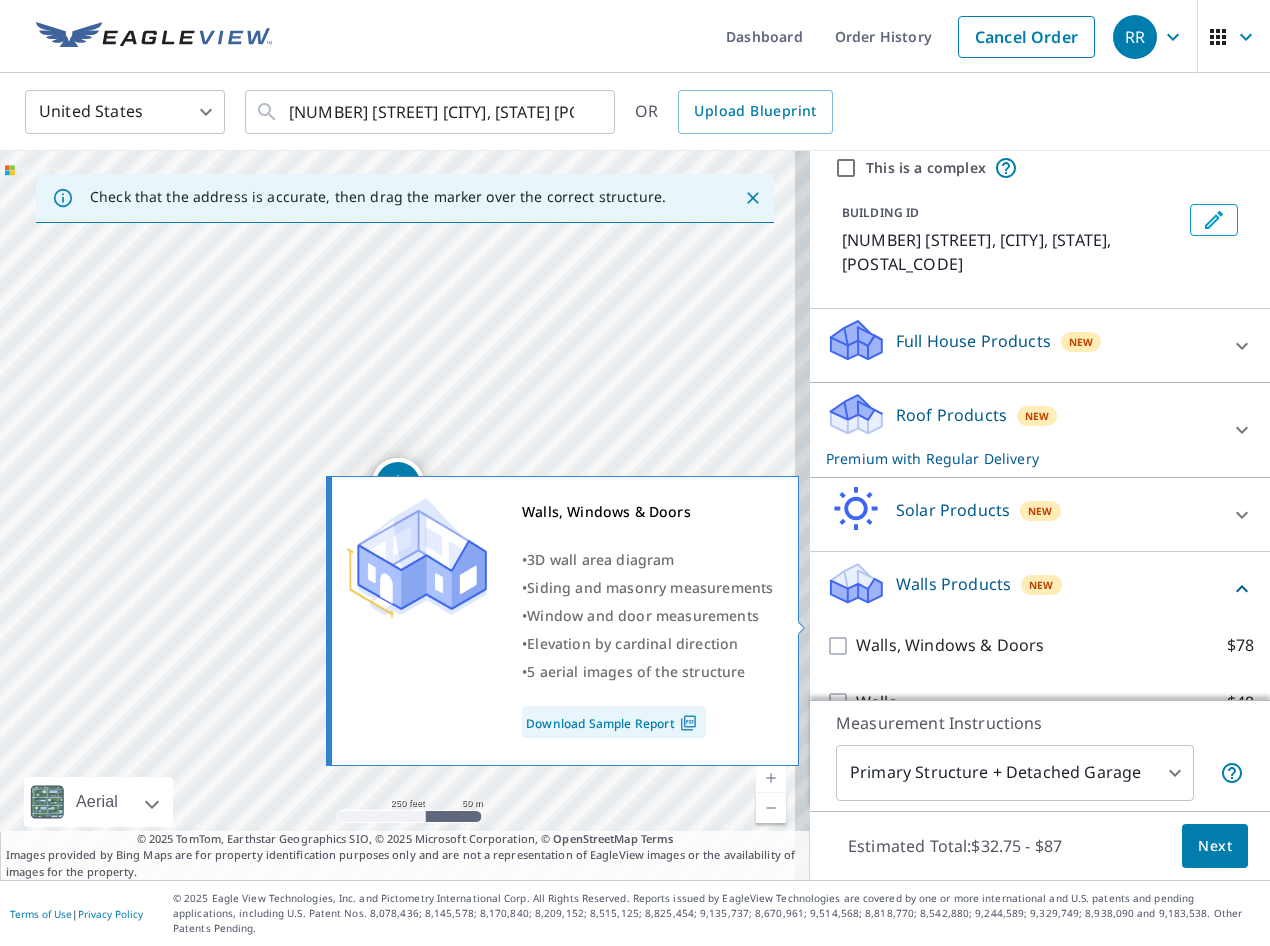 click on "Walls, Windows & Doors $78" at bounding box center [841, 646] 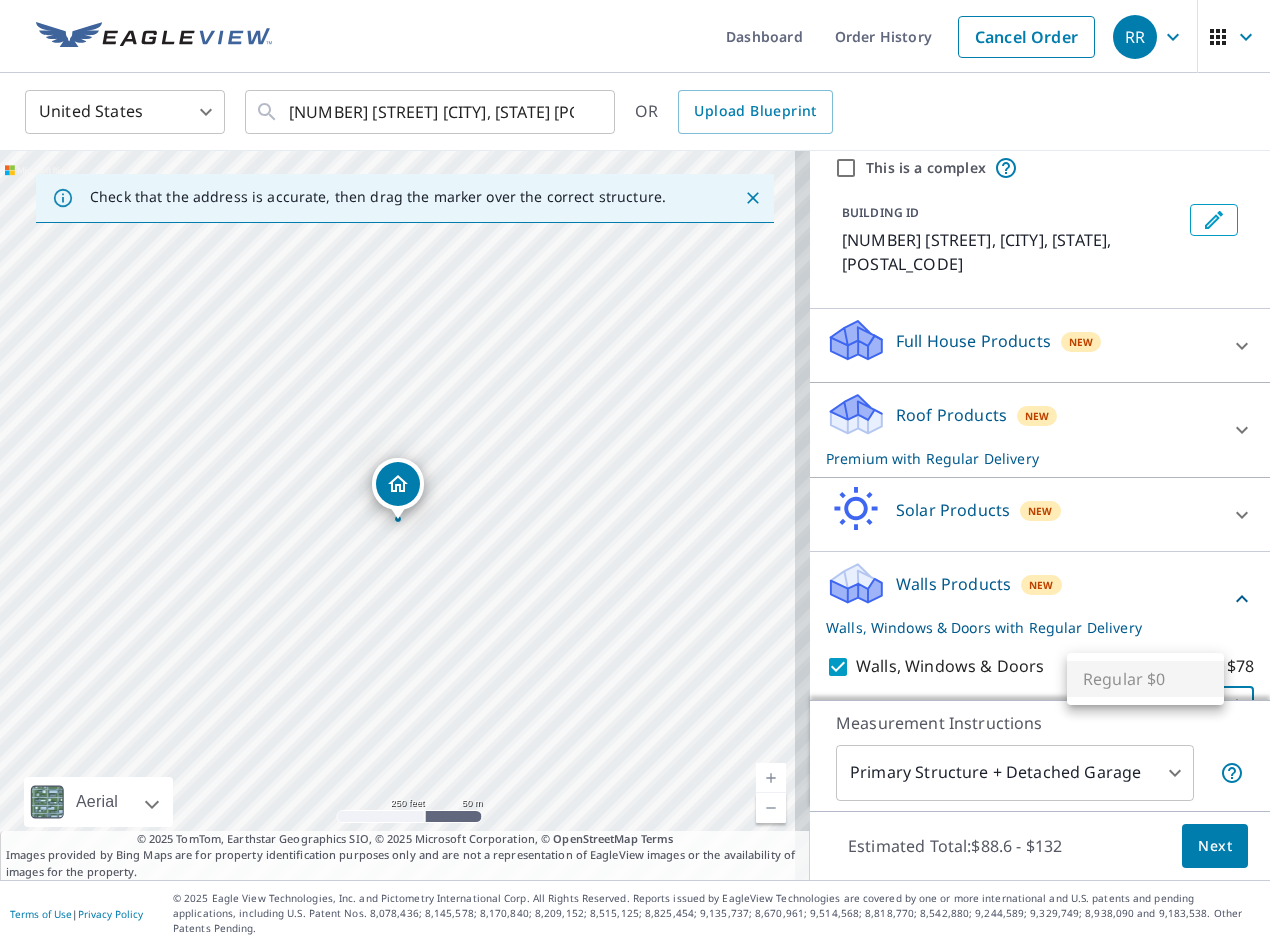 click on "RR RR
Dashboard Order History Cancel Order RR United States US ​ 600 Willow Ct Waukegan, IL 60085 ​ OR Upload Blueprint Check that the address is accurate, then drag the marker over the correct structure. 600 Willow Ct Waukegan, IL 60085 Aerial Road A standard road map Aerial A detailed look from above Labels Labels 250 feet 50 m © 2025 TomTom, © Vexcel Imaging, © 2025 Microsoft Corporation,  © OpenStreetMap Terms © 2025 TomTom, Earthstar Geographics SIO, © 2025 Microsoft Corporation, ©   OpenStreetMap   Terms Images provided by Bing Maps are for property identification purposes only and are not a representation of EagleView images or the availability of images for the property. PROPERTY TYPE Residential Commercial Multi-Family This is a complex BUILDING ID 600 Willow Ct, Waukegan, IL, 60085 Full House Products New Full House™ $105 Roof Products New Premium with Regular Delivery Premium $32.75 - $87 Delivery Regular $0 8 ​ Gutter $13.75 Bid Perfect™ $18 Solar Products New $63.25 $79 $30" at bounding box center [635, 473] 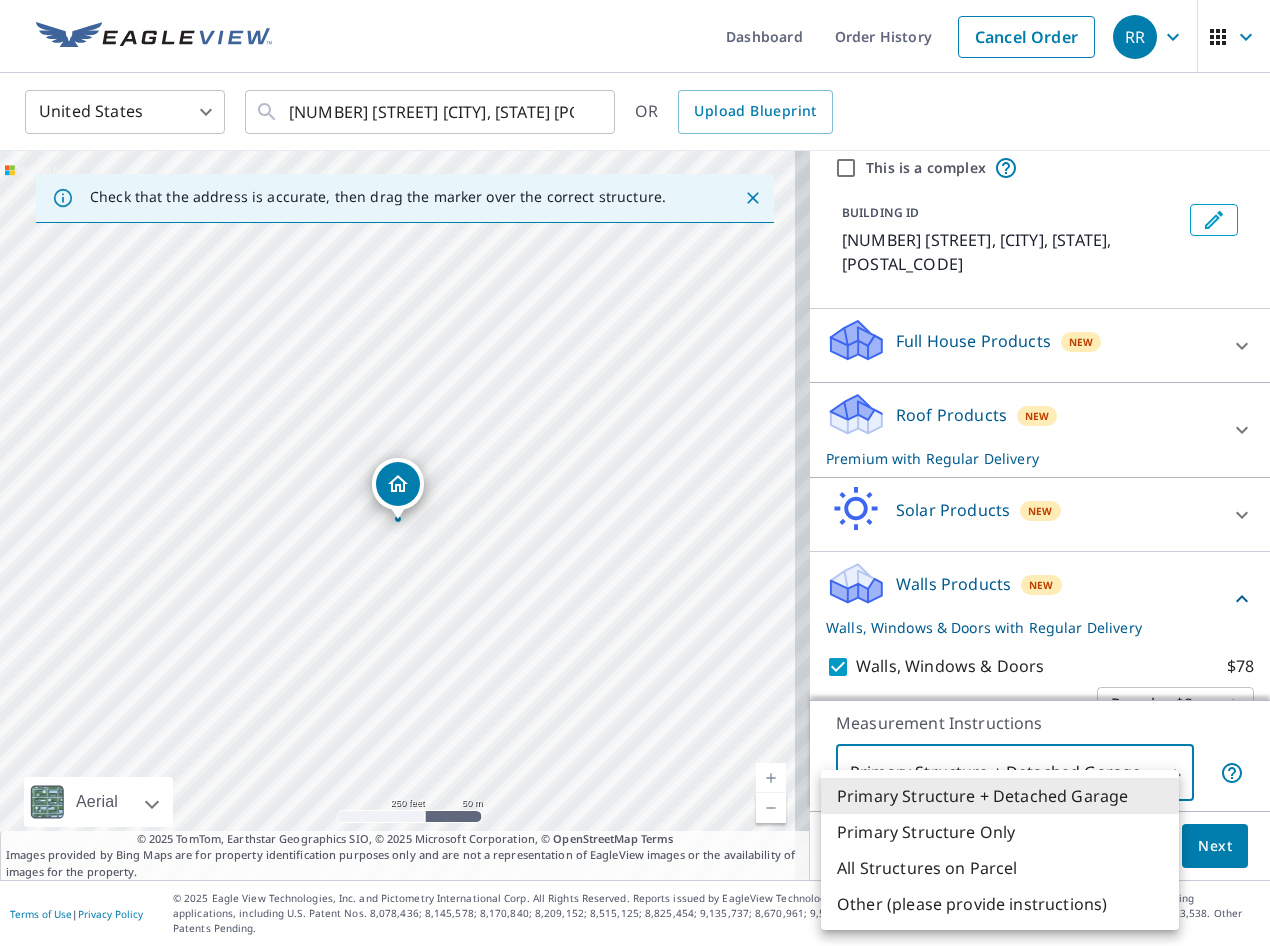 click on "RR RR
Dashboard Order History Cancel Order RR United States US ​ 600 Willow Ct Waukegan, IL 60085 ​ OR Upload Blueprint Check that the address is accurate, then drag the marker over the correct structure. 600 Willow Ct Waukegan, IL 60085 Aerial Road A standard road map Aerial A detailed look from above Labels Labels 250 feet 50 m © 2025 TomTom, © Vexcel Imaging, © 2025 Microsoft Corporation,  © OpenStreetMap Terms © 2025 TomTom, Earthstar Geographics SIO, © 2025 Microsoft Corporation, ©   OpenStreetMap   Terms Images provided by Bing Maps are for property identification purposes only and are not a representation of EagleView images or the availability of images for the property. PROPERTY TYPE Residential Commercial Multi-Family This is a complex BUILDING ID 600 Willow Ct, Waukegan, IL, 60085 Full House Products New Full House™ $105 Roof Products New Premium with Regular Delivery Premium $32.75 - $87 Delivery Regular $0 8 ​ Gutter $13.75 Bid Perfect™ $18 Solar Products New $63.25 $79 $30" at bounding box center (635, 473) 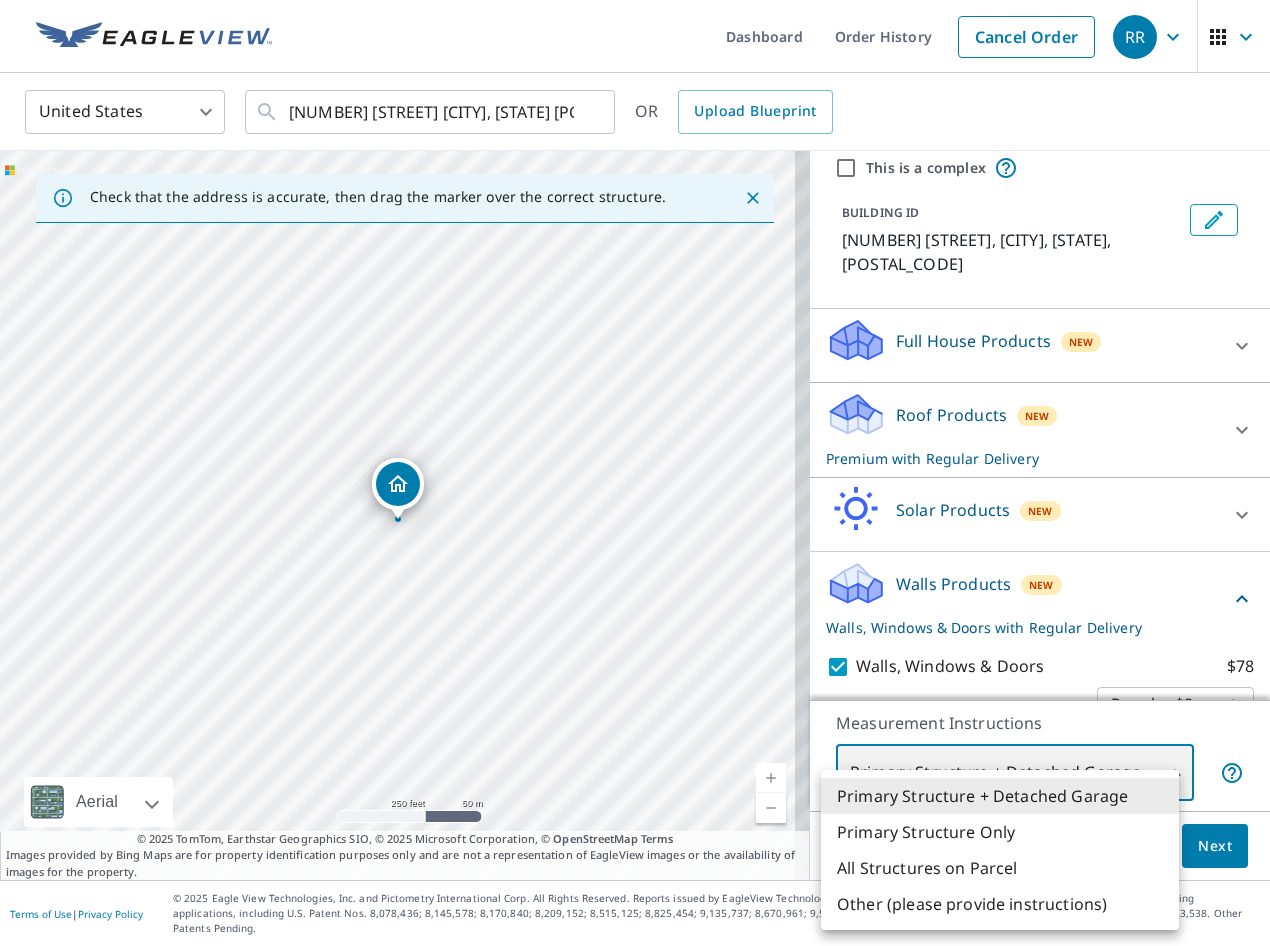 type on "2" 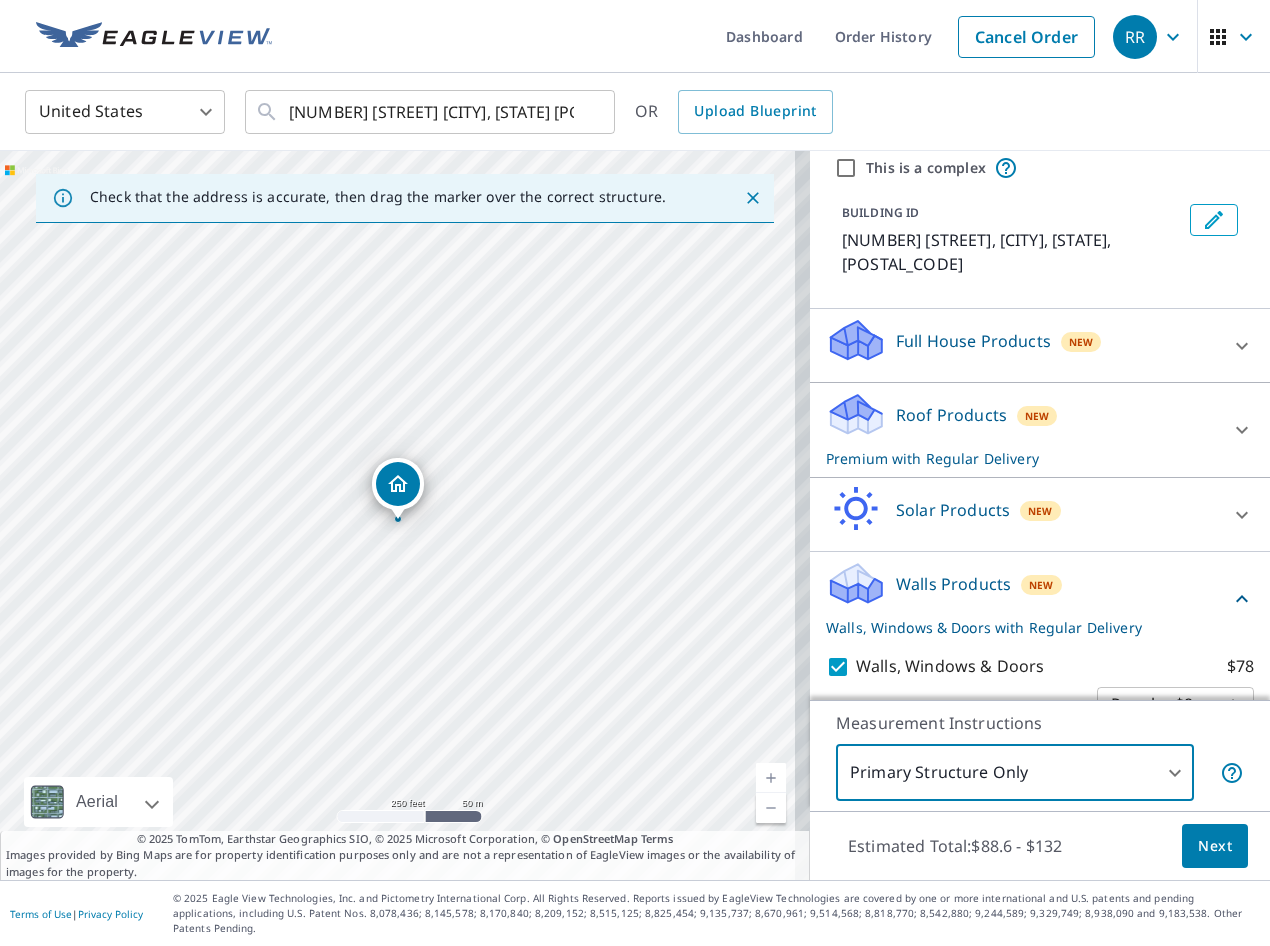 click on "Next" at bounding box center [1215, 846] 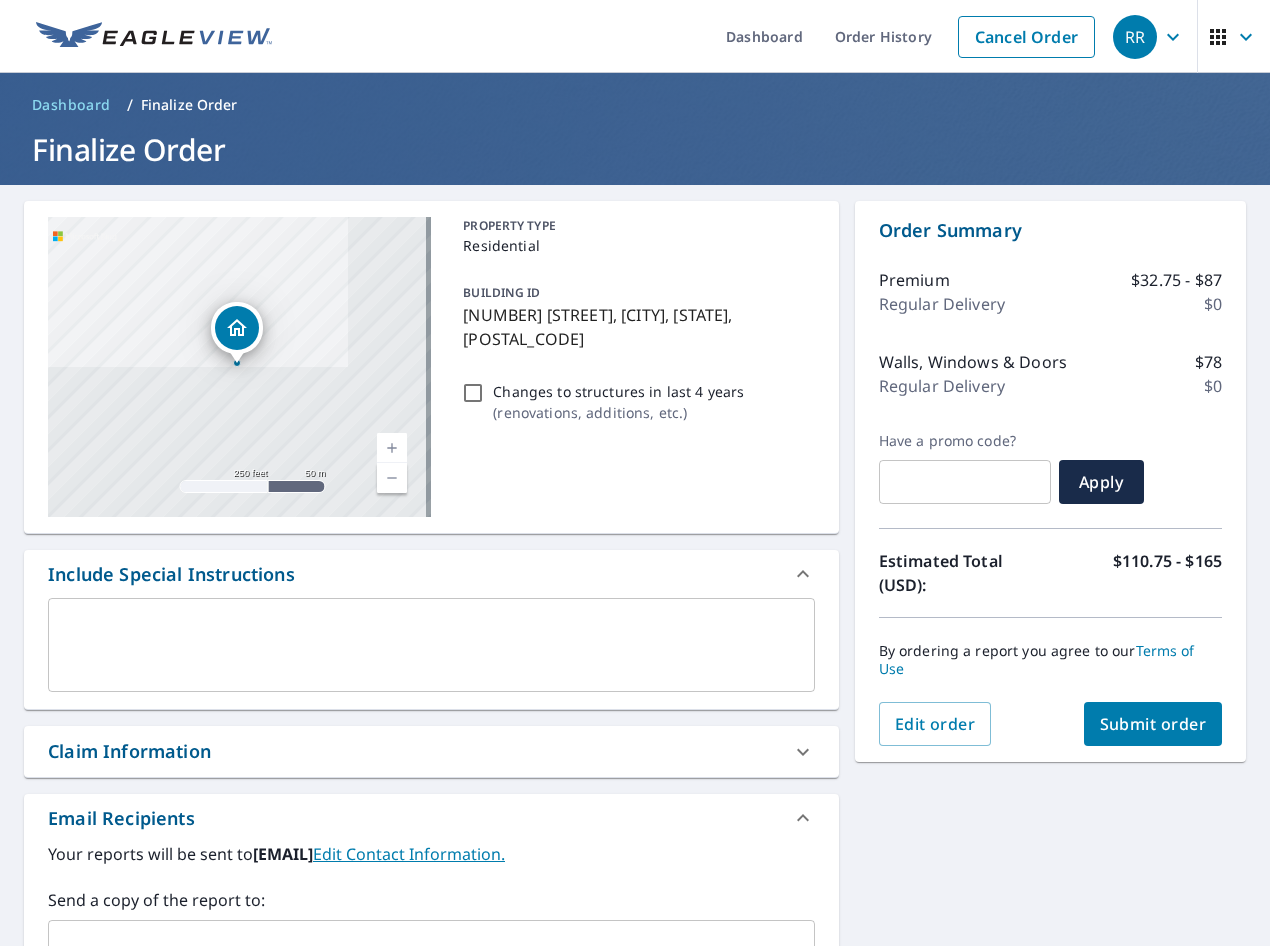 click on "Submit order" at bounding box center [1153, 724] 